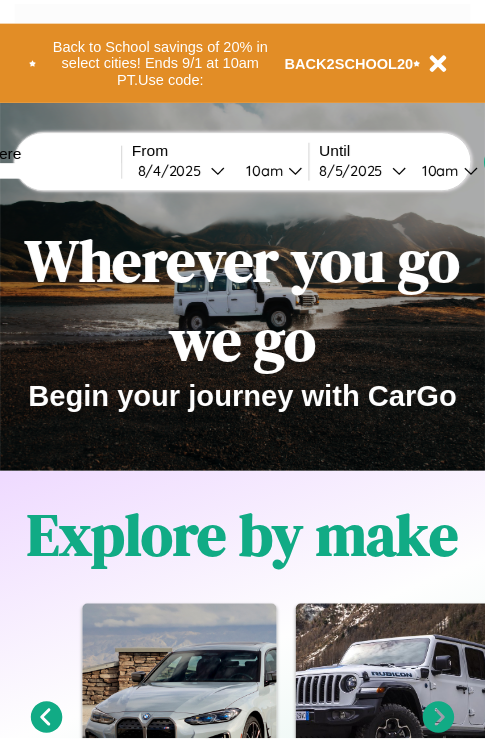 scroll, scrollTop: 0, scrollLeft: 0, axis: both 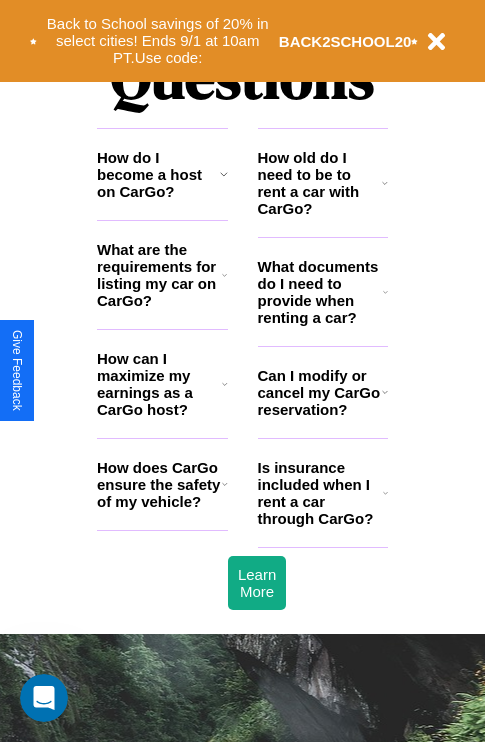 click 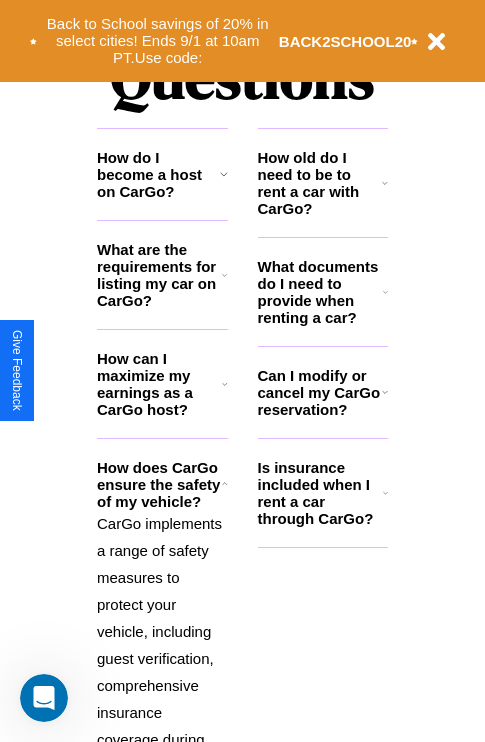 click on "What are the requirements for listing my car on CarGo?" at bounding box center [159, 275] 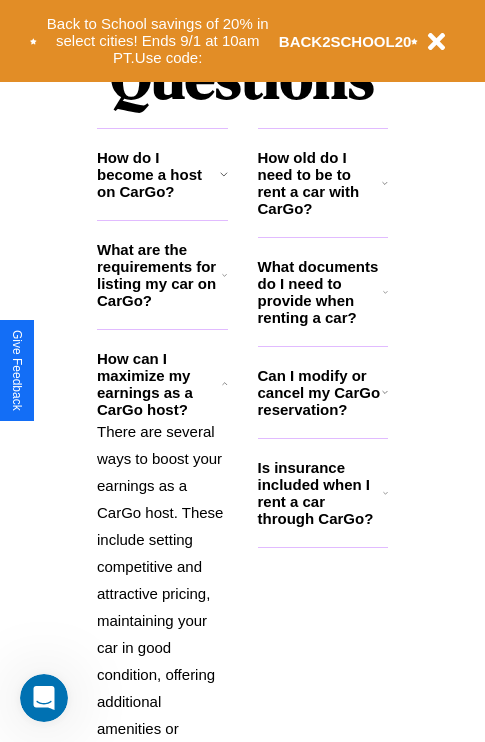 click on "How do I become a host on CarGo?" at bounding box center (158, 174) 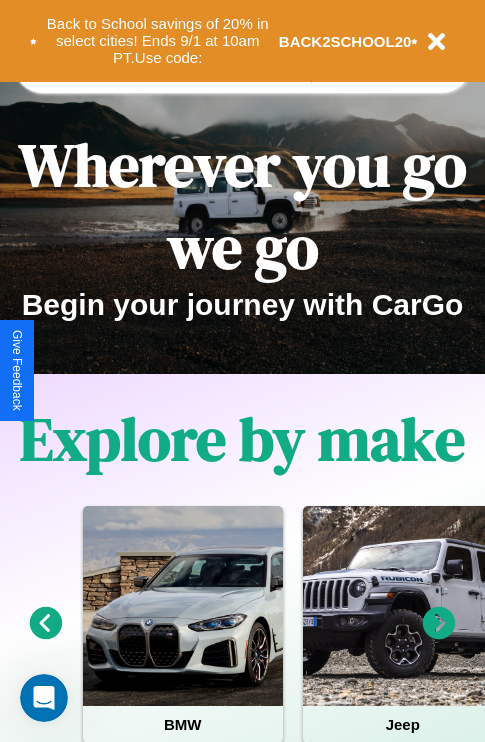 scroll, scrollTop: 0, scrollLeft: 0, axis: both 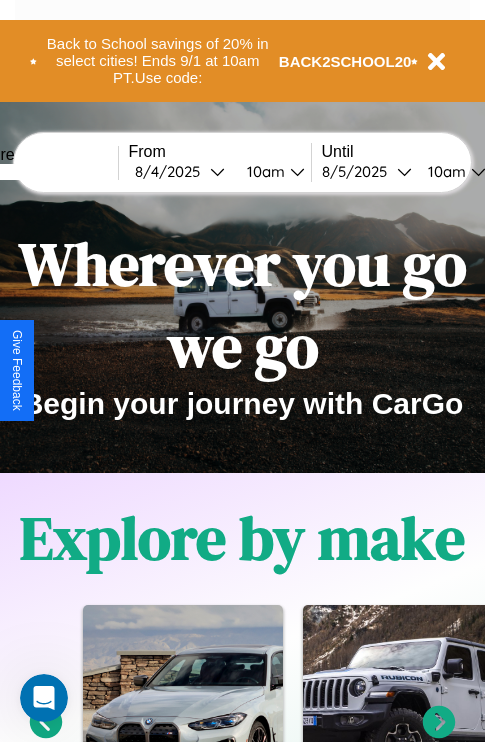 click at bounding box center [43, 172] 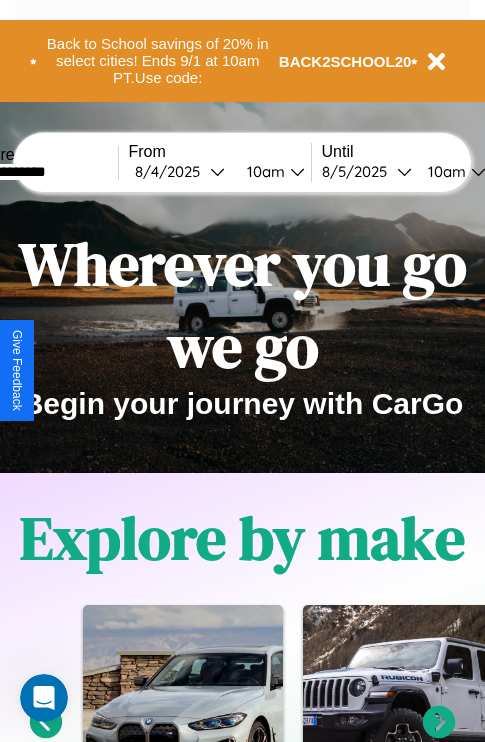 type on "**********" 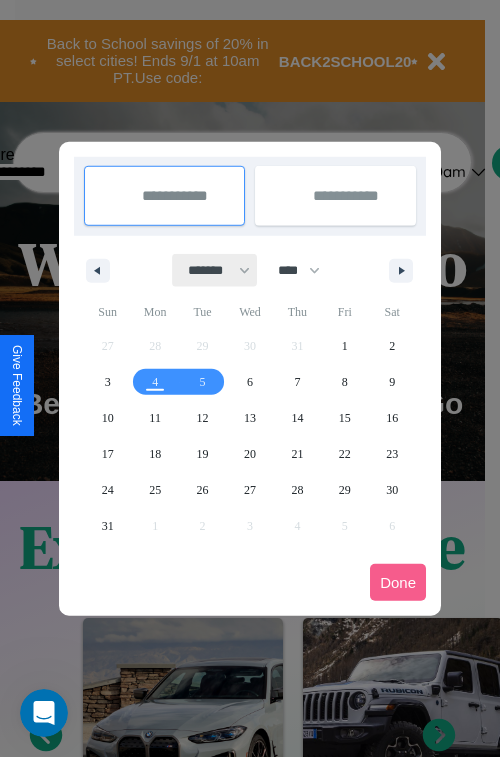 click on "******* ******** ***** ***** *** **** **** ****** ********* ******* ******** ********" at bounding box center (215, 270) 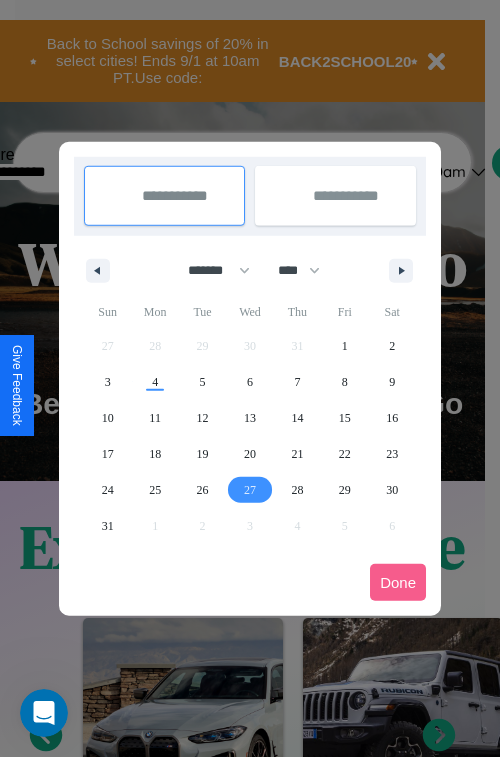 click on "27" at bounding box center (250, 490) 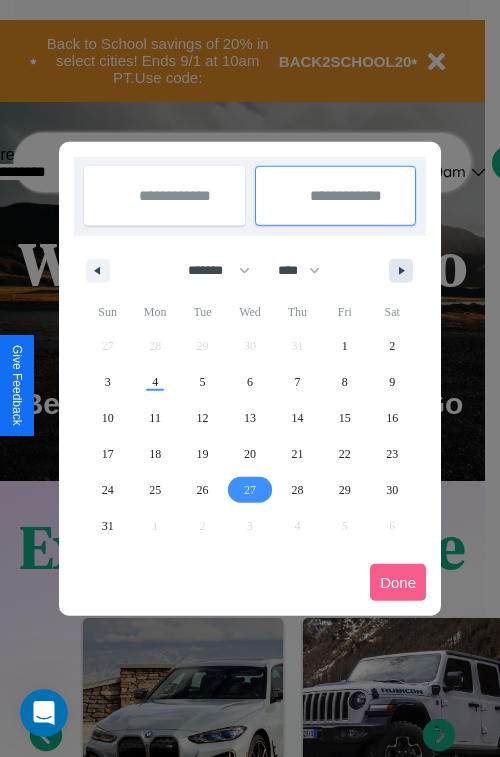 click at bounding box center (405, 271) 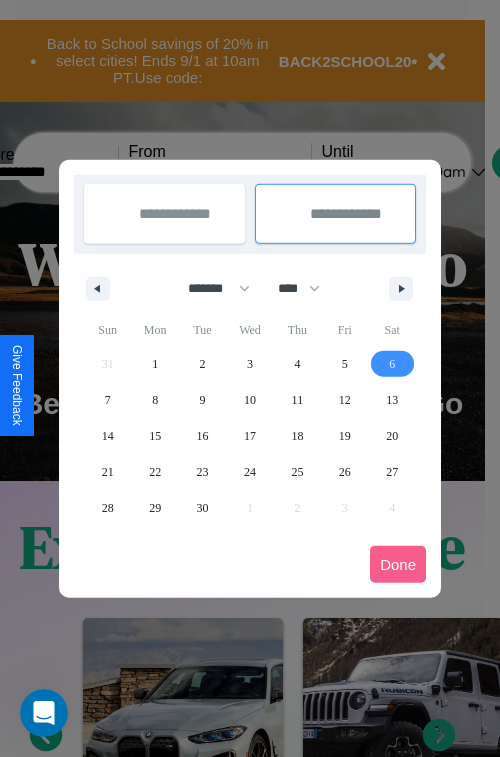 click on "6" at bounding box center (392, 364) 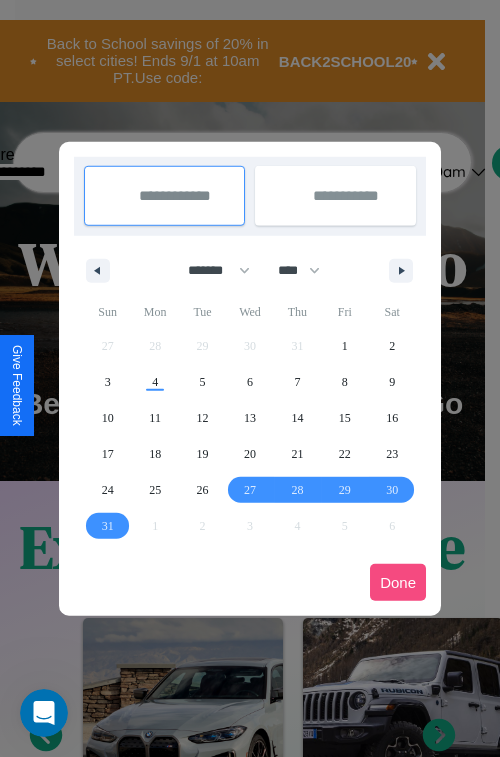 click on "Done" at bounding box center [398, 582] 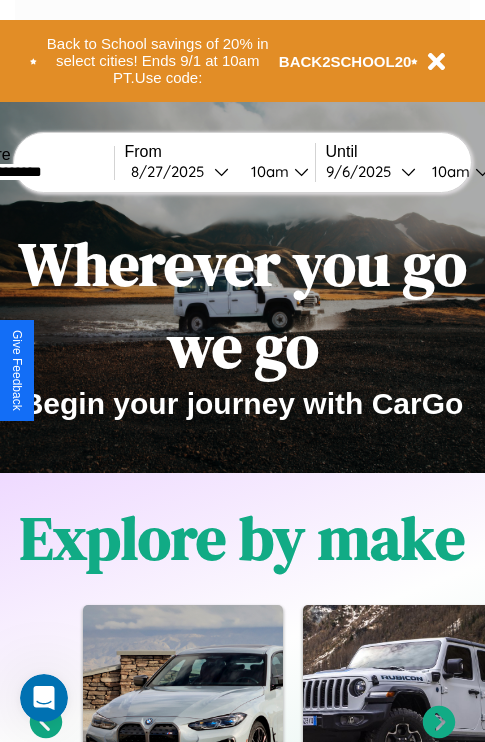 scroll, scrollTop: 0, scrollLeft: 72, axis: horizontal 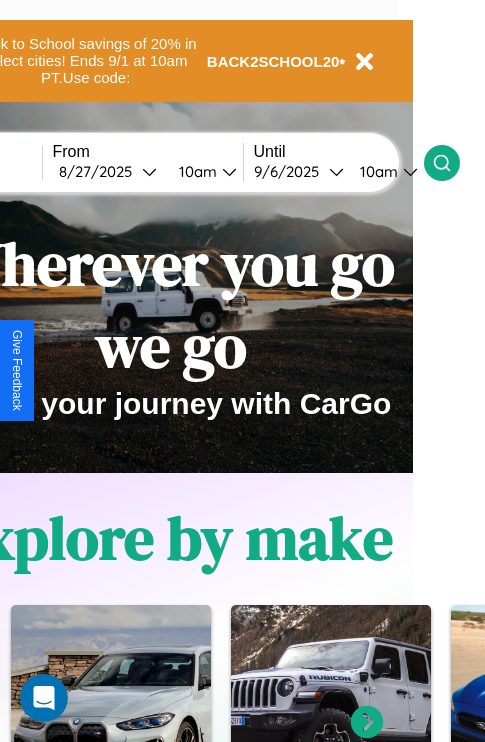 click 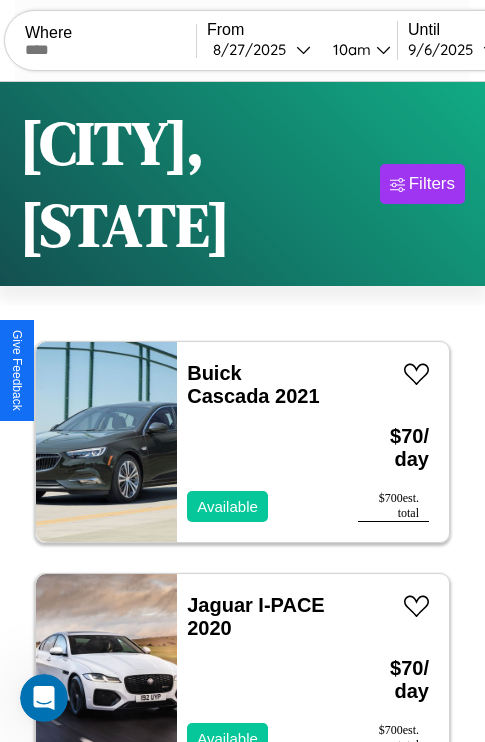 scroll, scrollTop: 177, scrollLeft: 0, axis: vertical 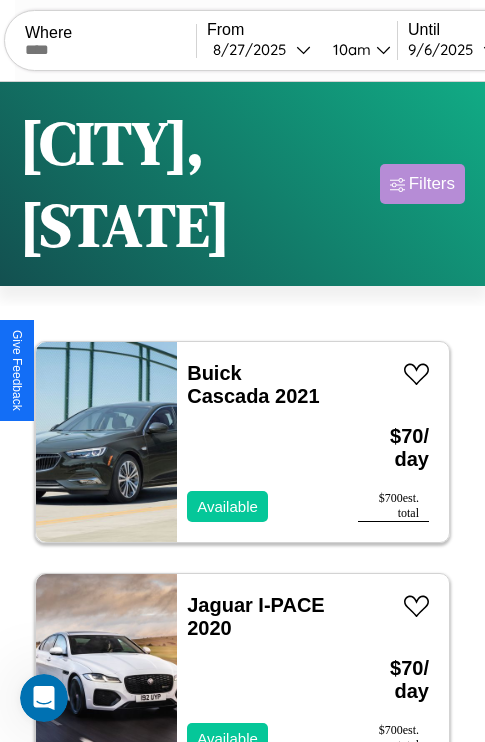 click on "Filters" at bounding box center (432, 184) 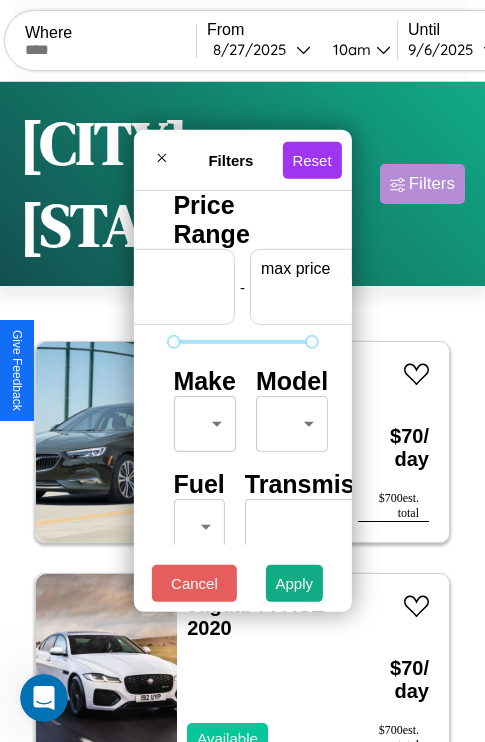 scroll, scrollTop: 0, scrollLeft: 124, axis: horizontal 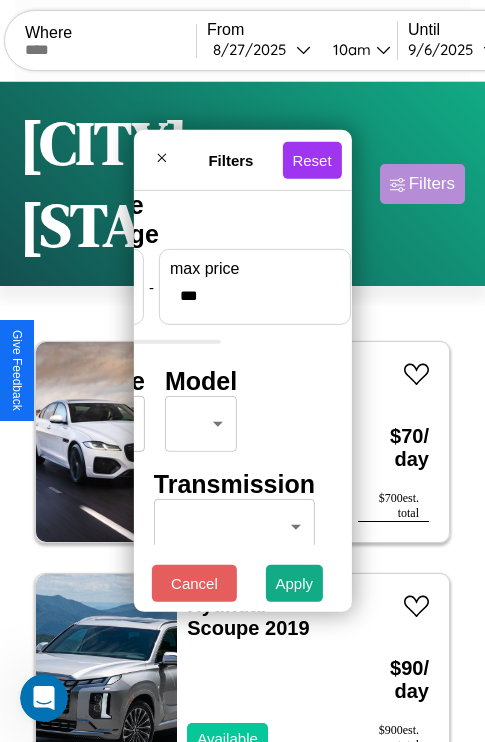 type on "***" 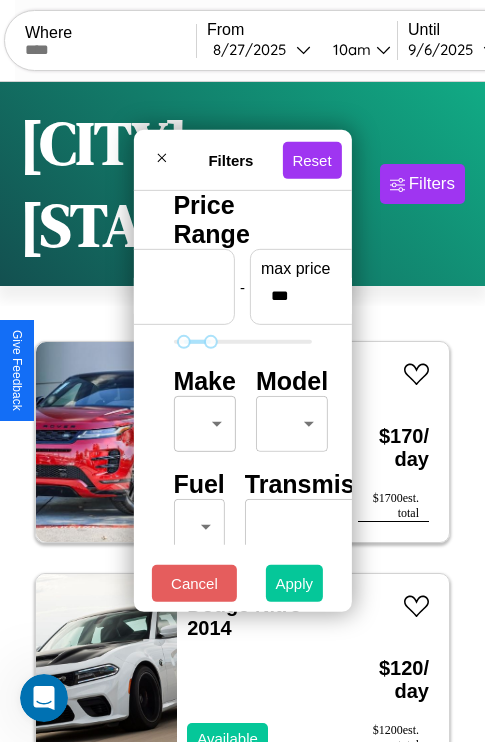 type on "**" 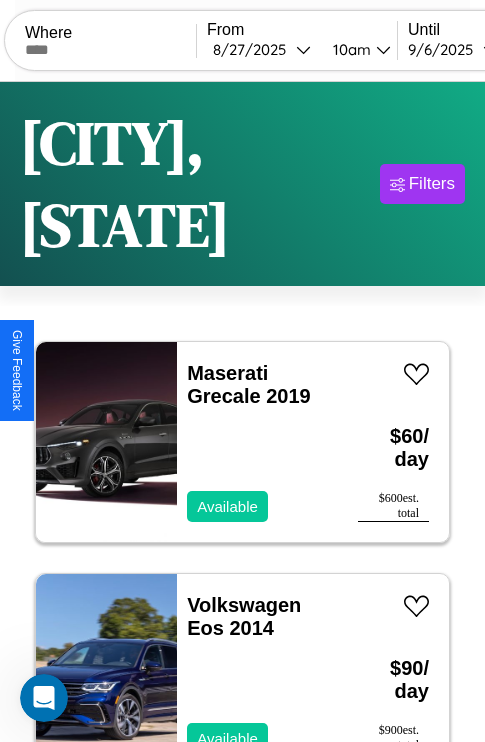 scroll, scrollTop: 177, scrollLeft: 0, axis: vertical 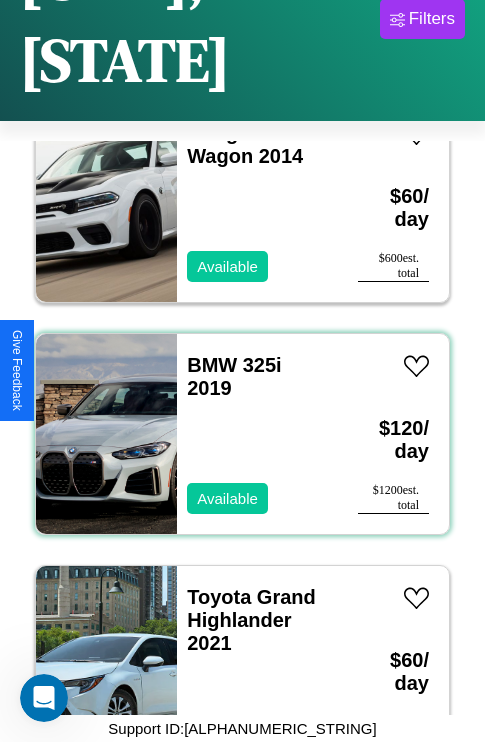 click on "BMW   325i   2019 Available" at bounding box center (257, 434) 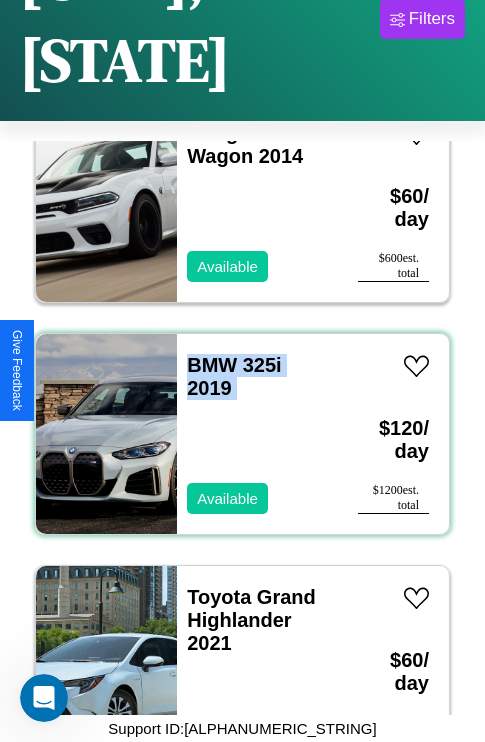 click on "BMW   325i   2019 Available" at bounding box center [257, 434] 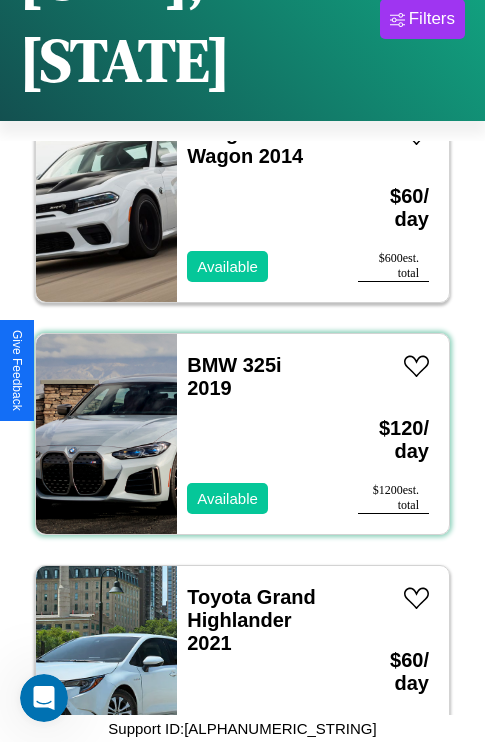 click on "BMW   325i   2019 Available" at bounding box center (257, 434) 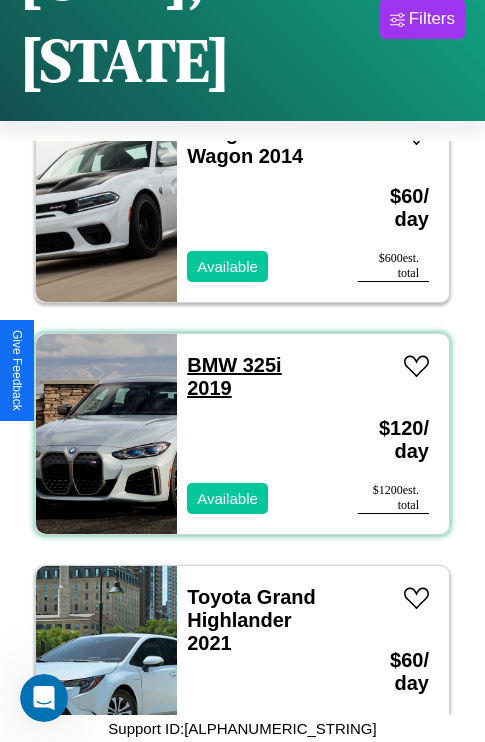 click on "BMW   325i   2019" at bounding box center [234, 376] 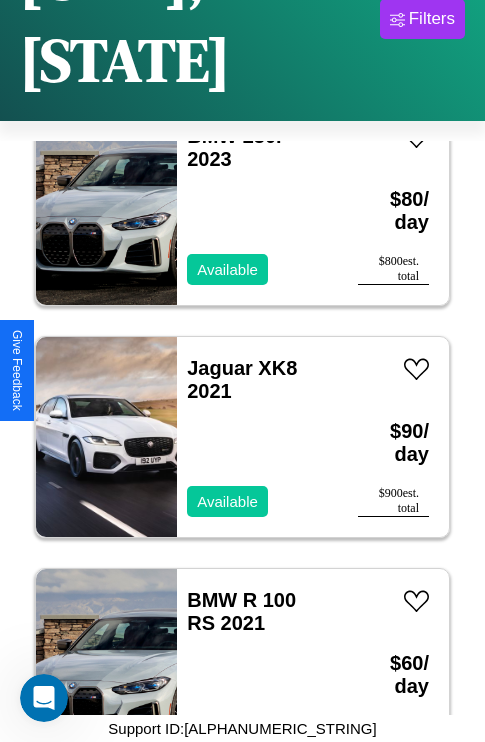 scroll, scrollTop: 4251, scrollLeft: 0, axis: vertical 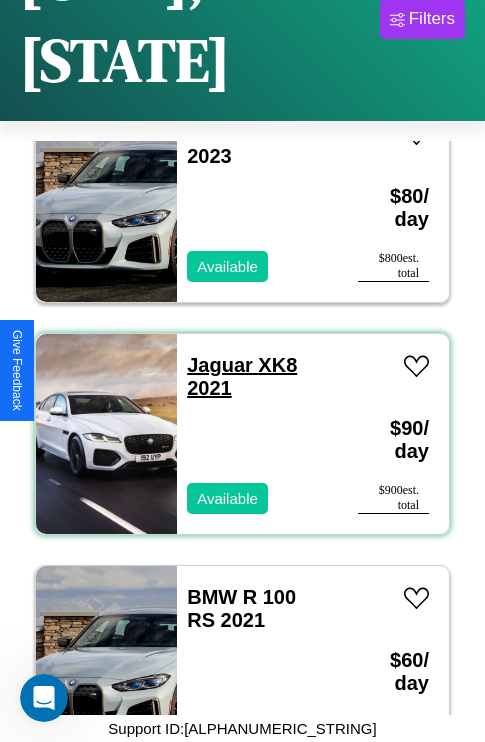 click on "Jaguar   XK8   2021" at bounding box center (242, 376) 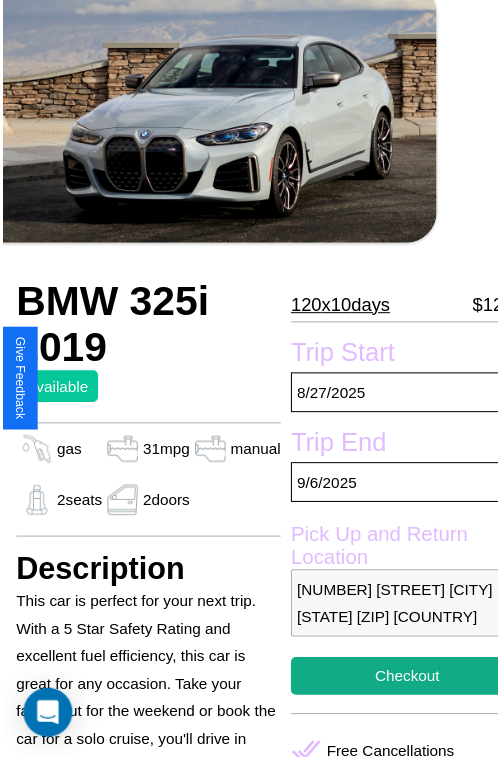 scroll, scrollTop: 112, scrollLeft: 68, axis: both 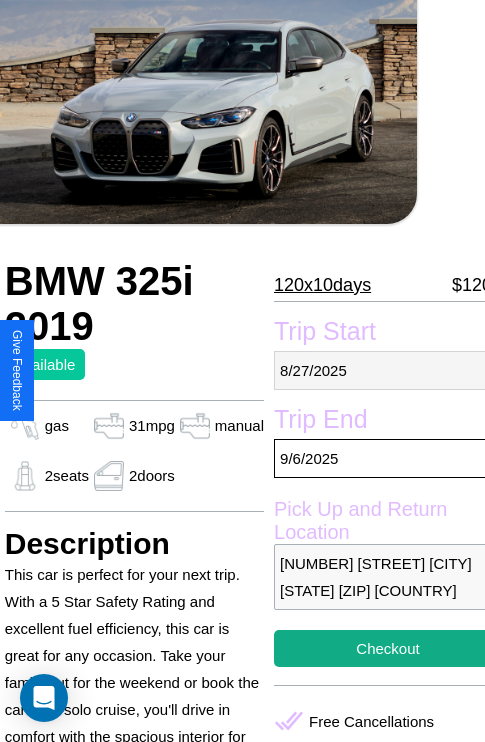 click on "[MM] / [DD] / [YYYY]" at bounding box center (388, 370) 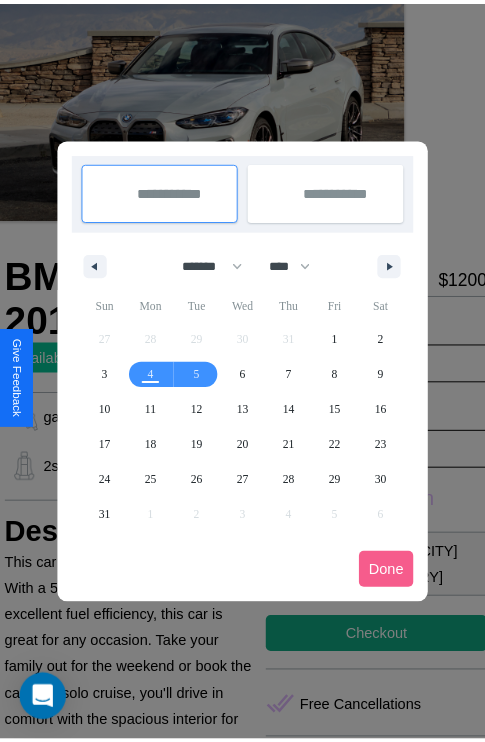 scroll, scrollTop: 0, scrollLeft: 68, axis: horizontal 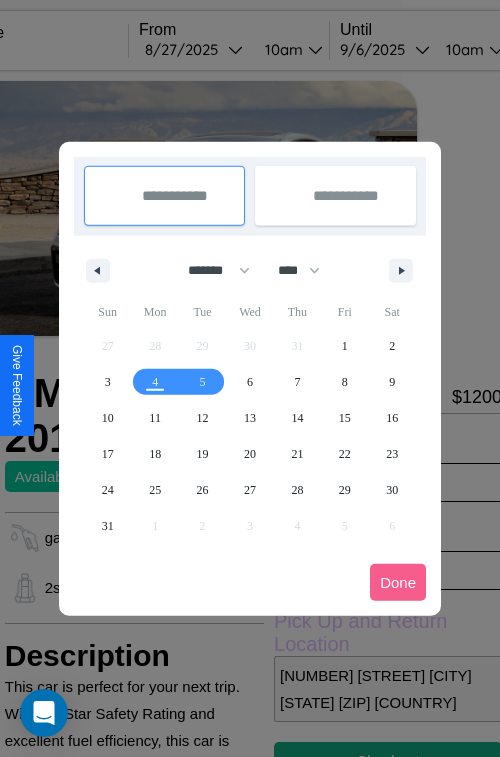 click at bounding box center [250, 378] 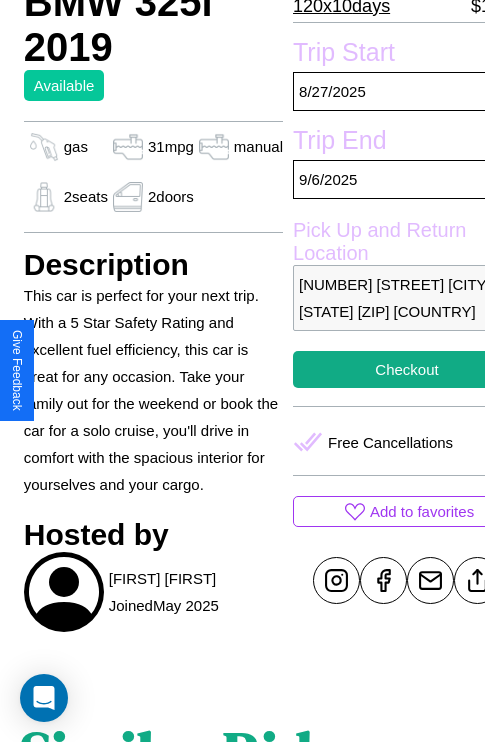 scroll, scrollTop: 771, scrollLeft: 30, axis: both 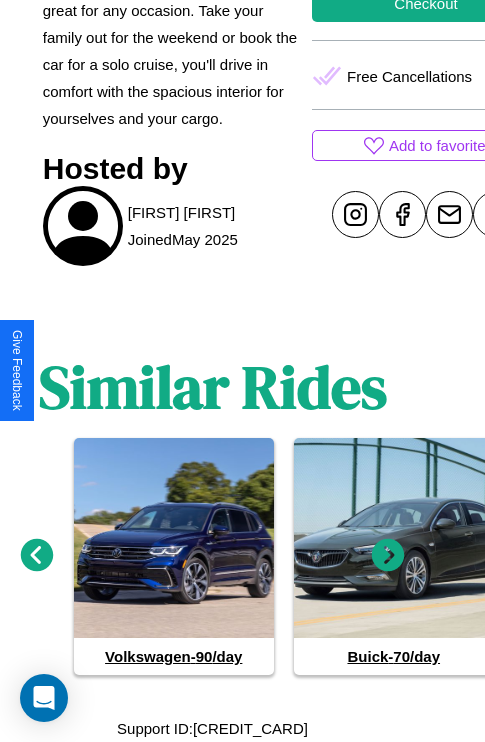 click 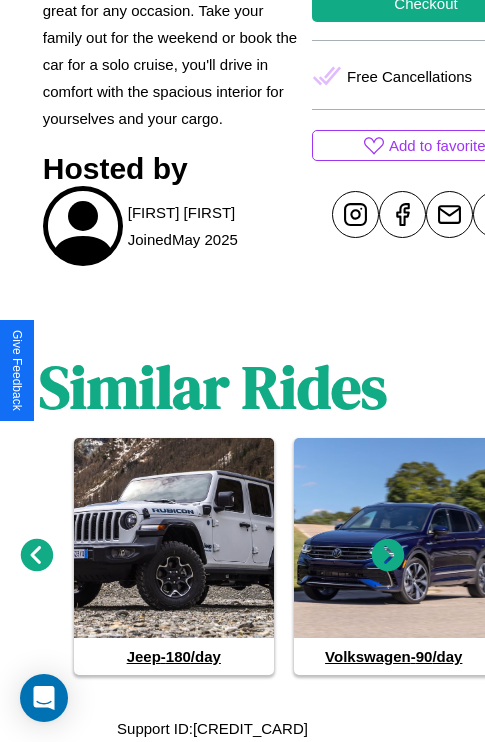 click 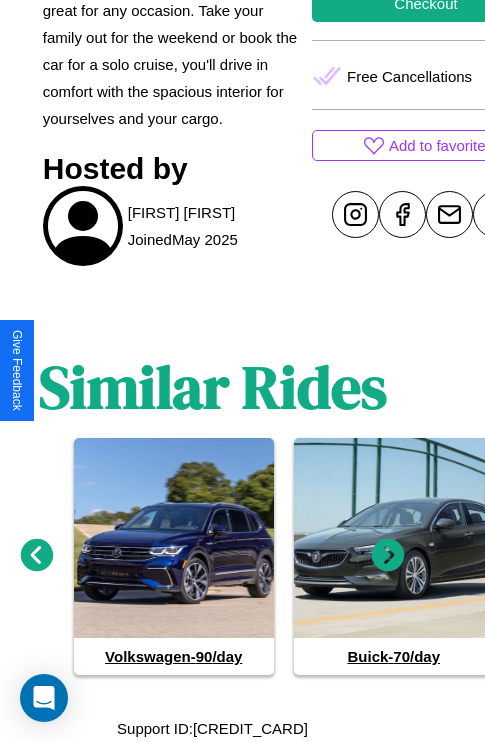 click 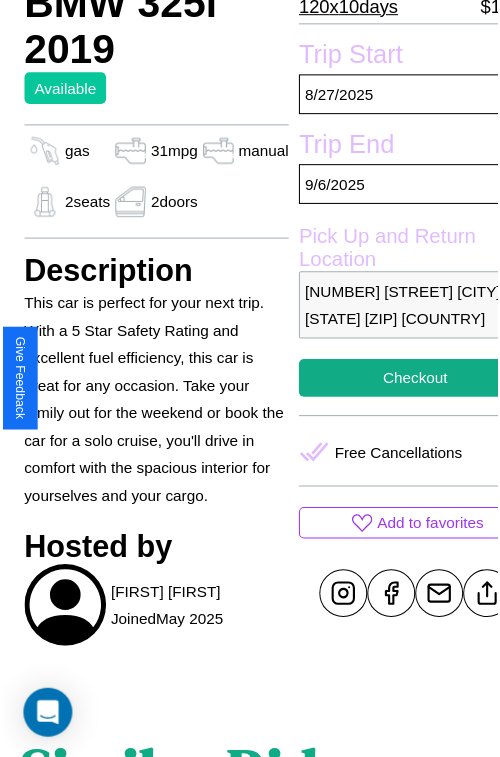 scroll, scrollTop: 112, scrollLeft: 68, axis: both 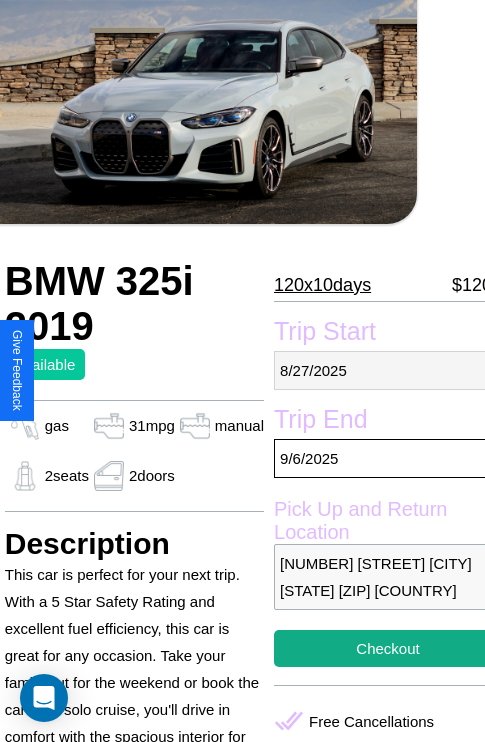 click on "[MM] / [DD] / [YYYY]" at bounding box center [388, 370] 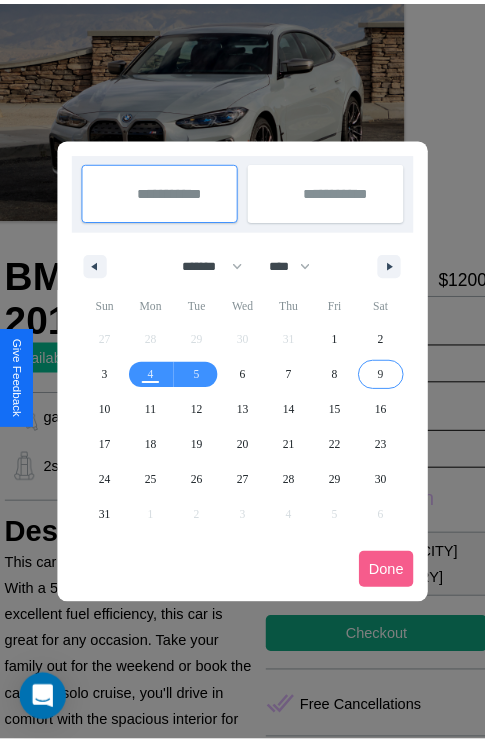 scroll, scrollTop: 0, scrollLeft: 68, axis: horizontal 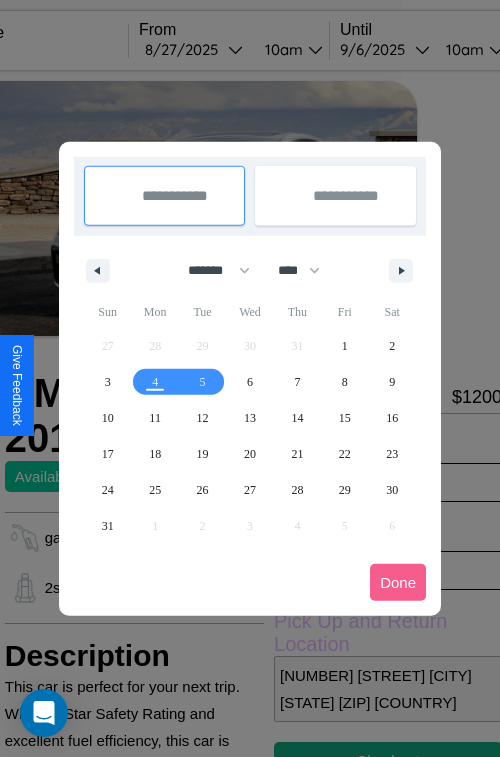 click at bounding box center [250, 378] 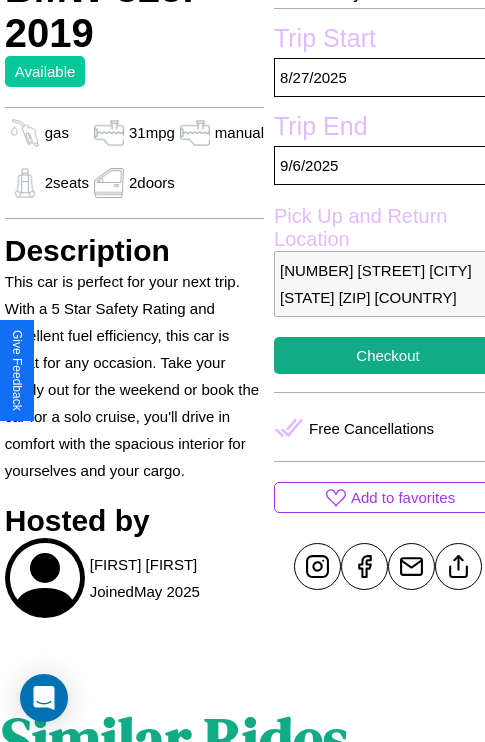 scroll, scrollTop: 417, scrollLeft: 68, axis: both 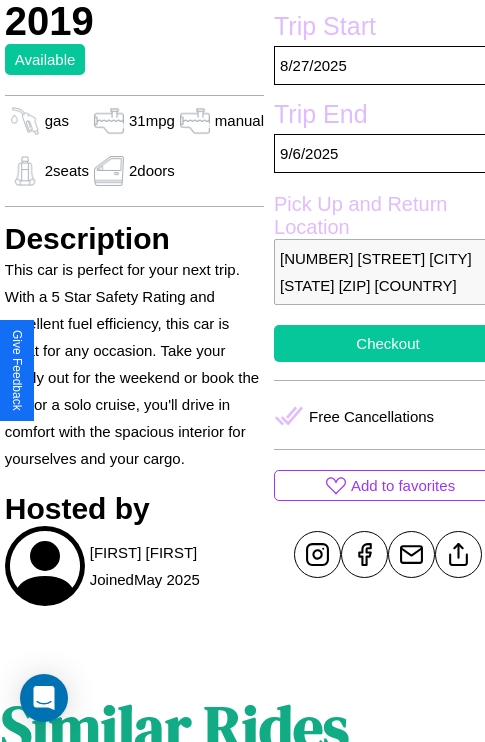 click on "Checkout" at bounding box center (388, 343) 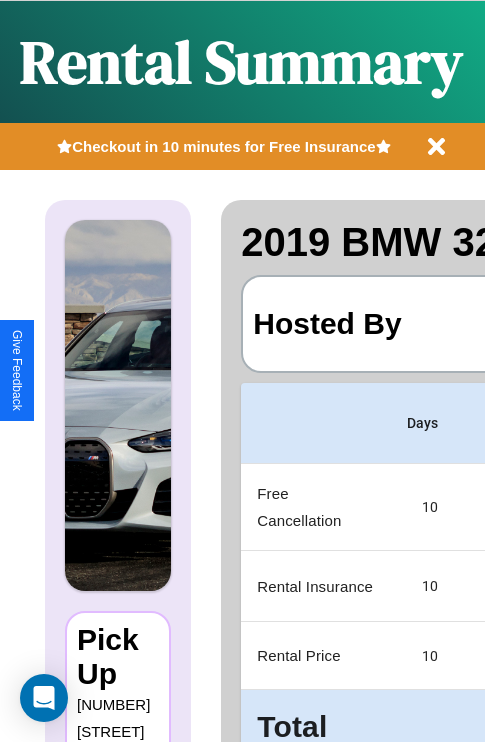 scroll, scrollTop: 0, scrollLeft: 378, axis: horizontal 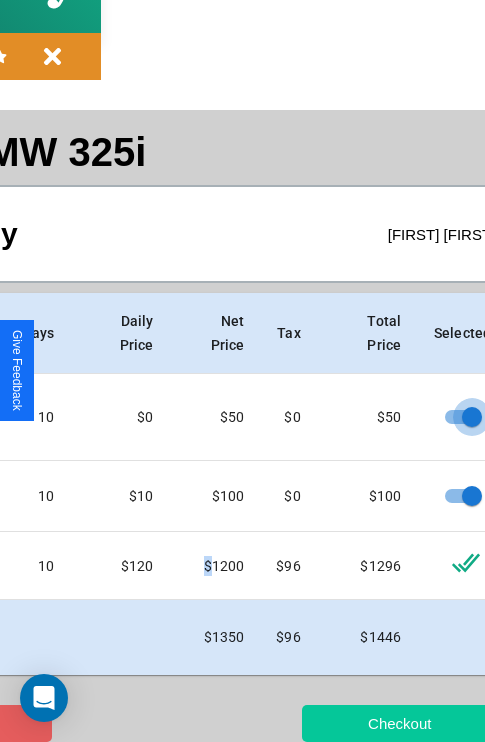 click on "Checkout" at bounding box center (399, 723) 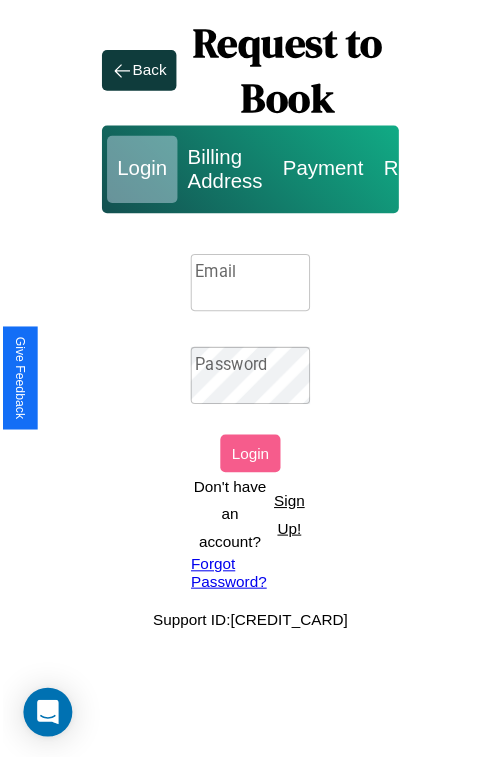 scroll, scrollTop: 0, scrollLeft: 0, axis: both 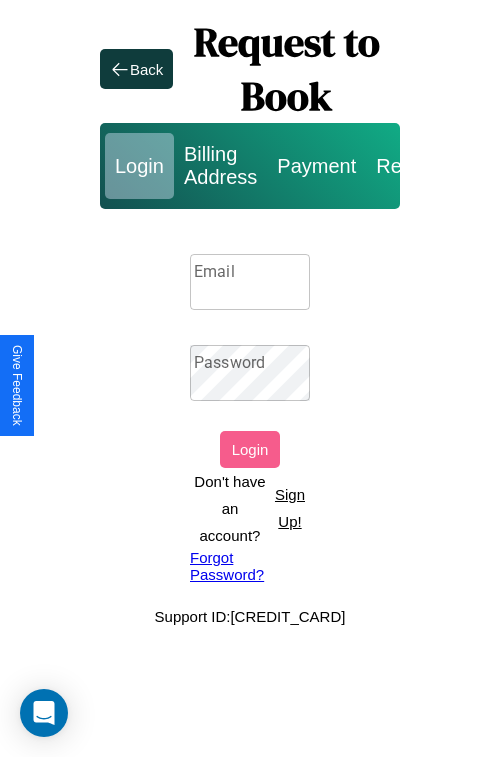 click on "Sign Up!" at bounding box center (290, 508) 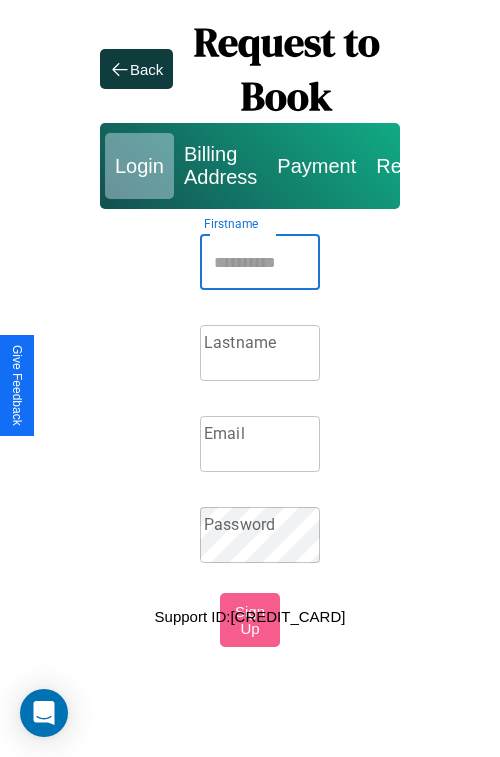 click on "Firstname" at bounding box center (260, 262) 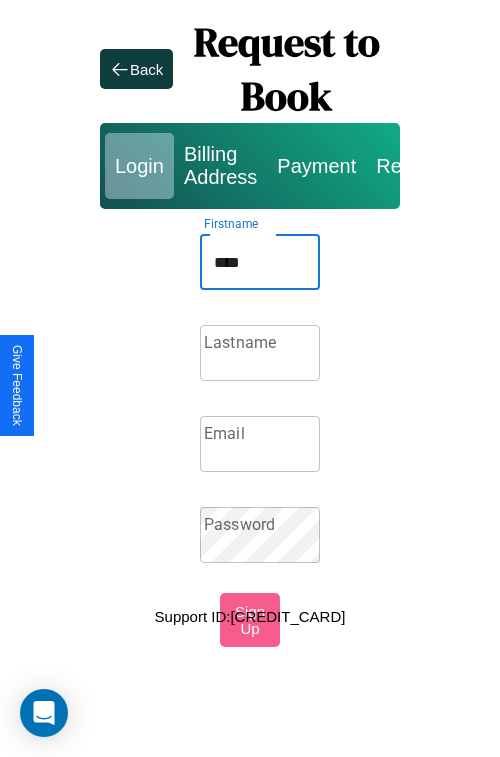 type on "****" 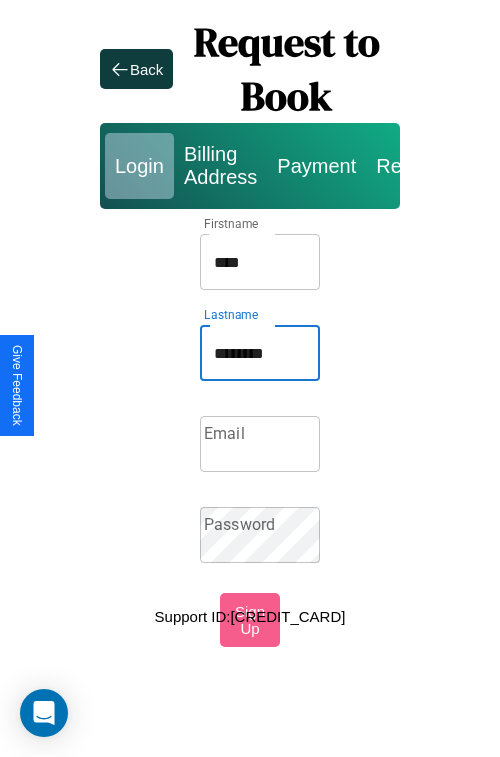 type on "********" 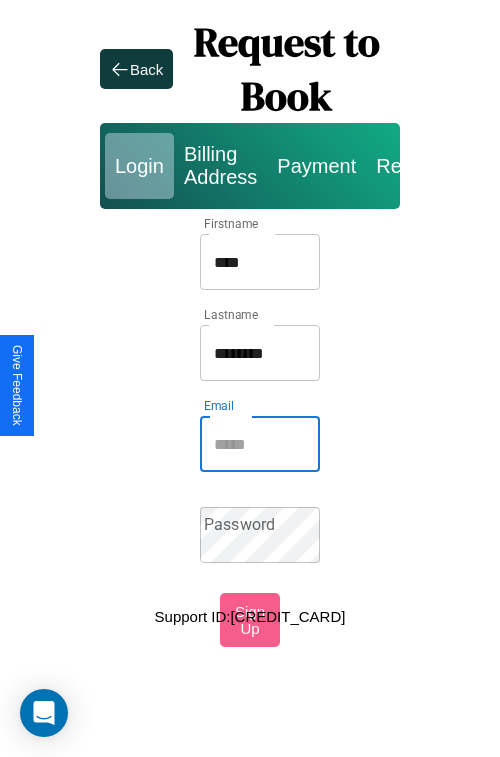 click on "Email" at bounding box center [260, 444] 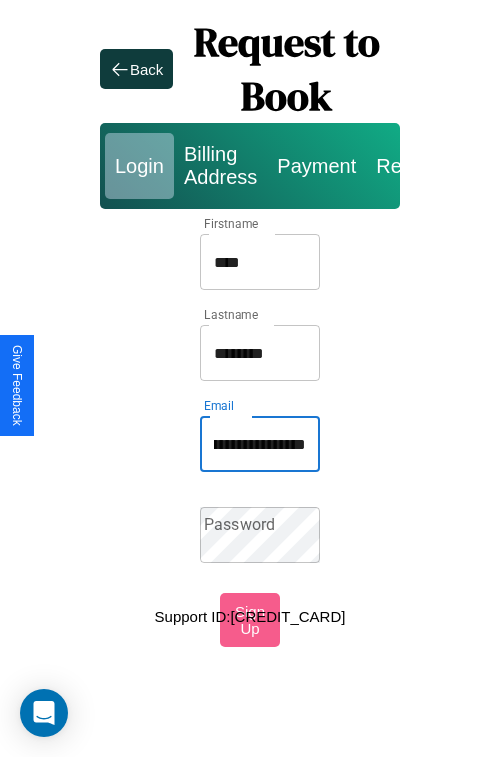 scroll, scrollTop: 0, scrollLeft: 117, axis: horizontal 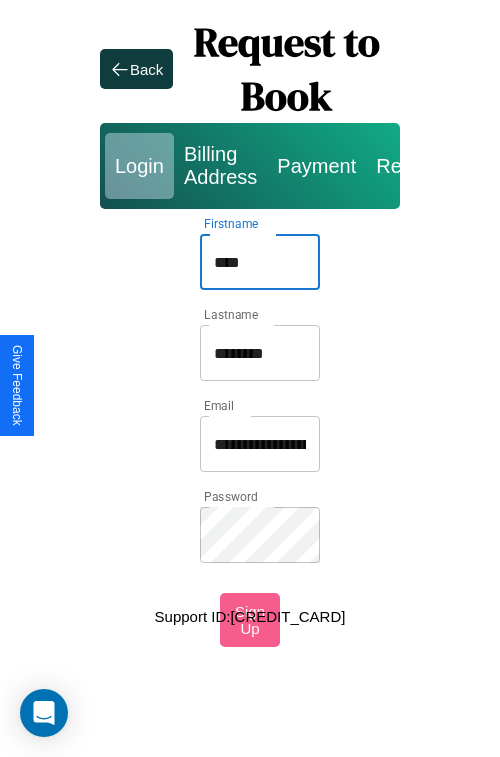 click on "****" at bounding box center (260, 262) 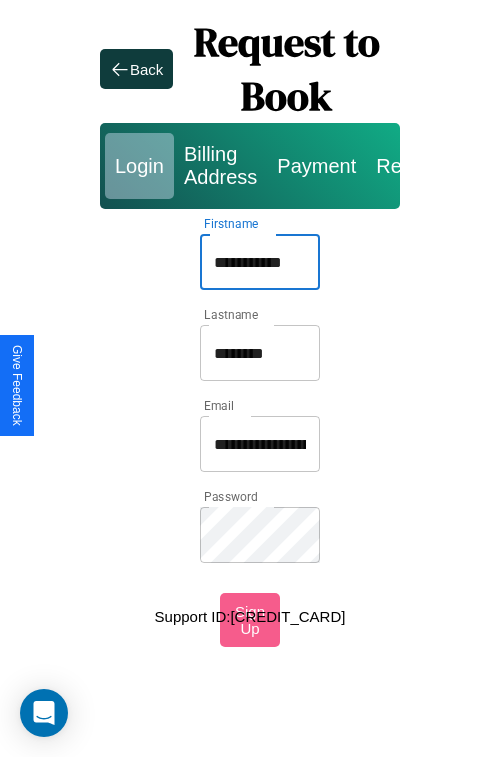 type on "**********" 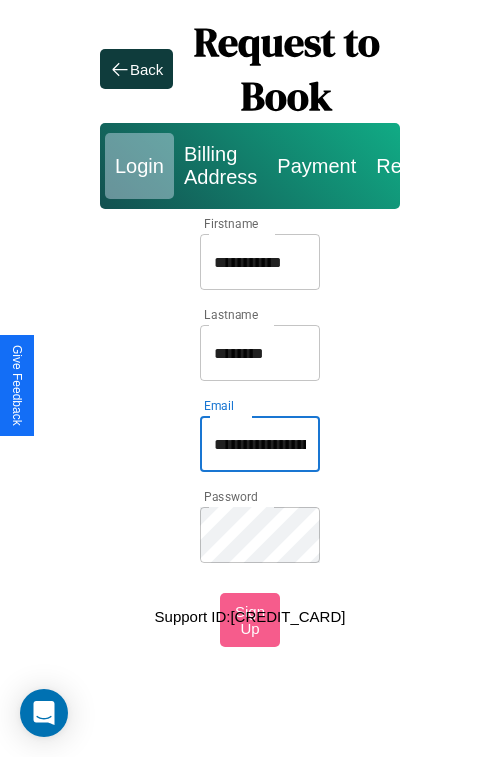 click on "**********" at bounding box center (260, 444) 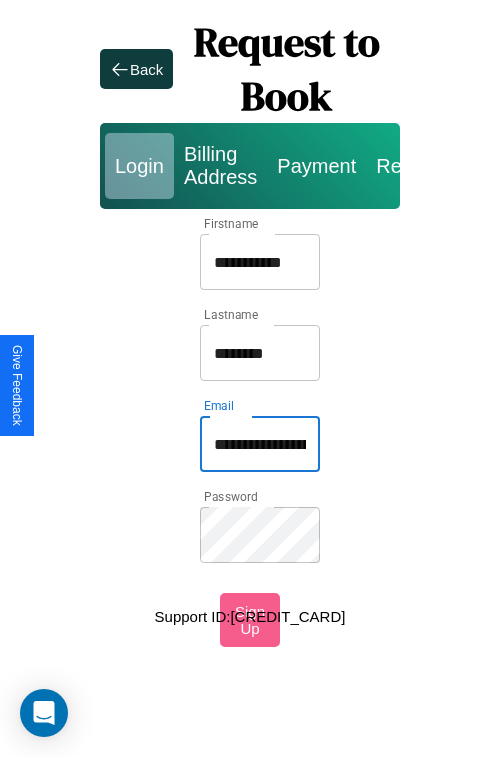 type on "**********" 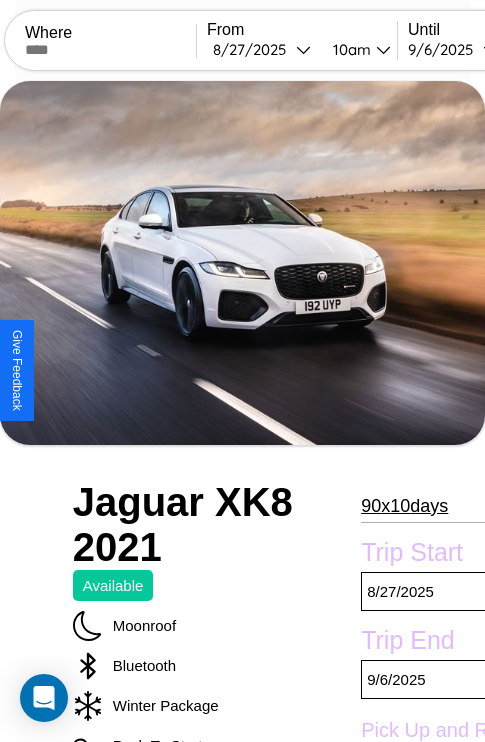 scroll, scrollTop: 1056, scrollLeft: 0, axis: vertical 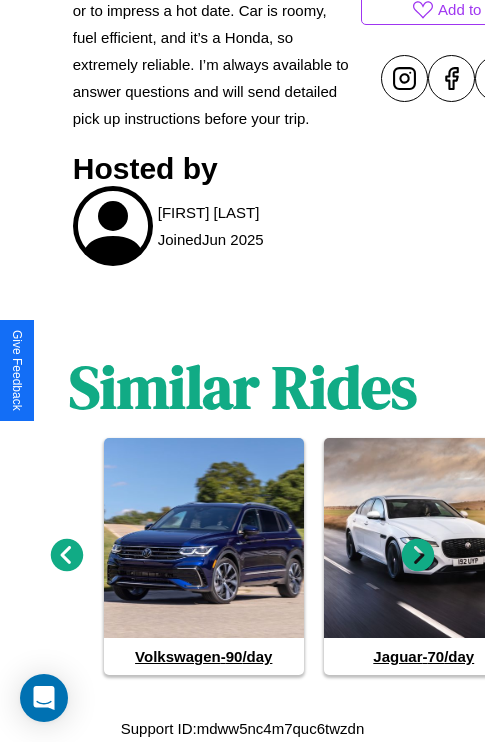 click 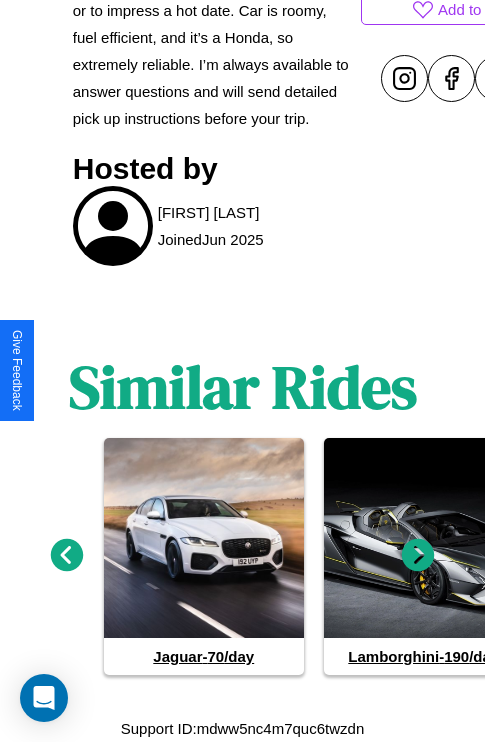 click 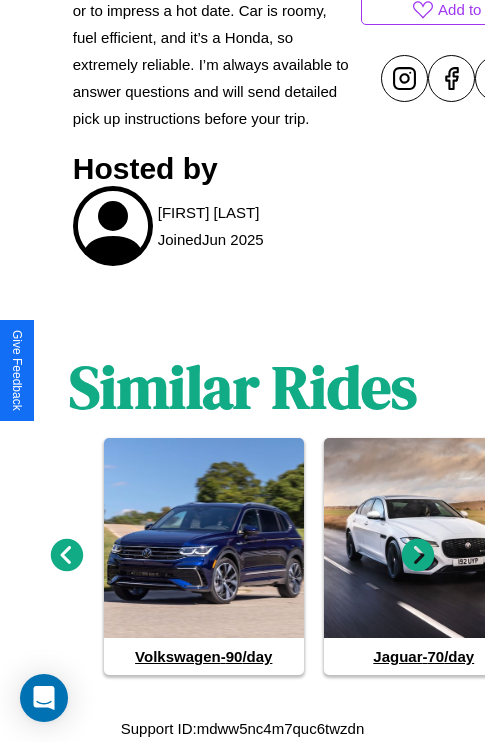 click 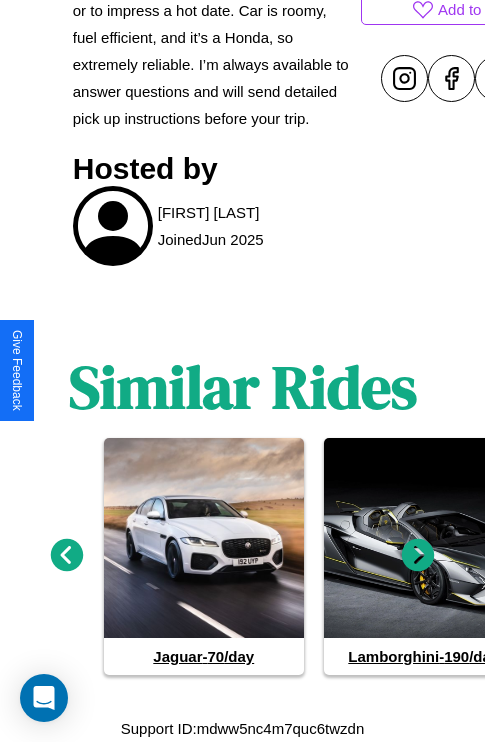 click 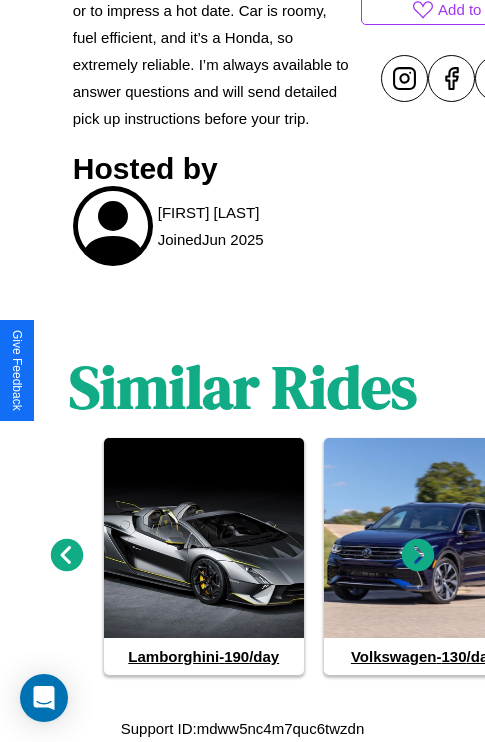 click 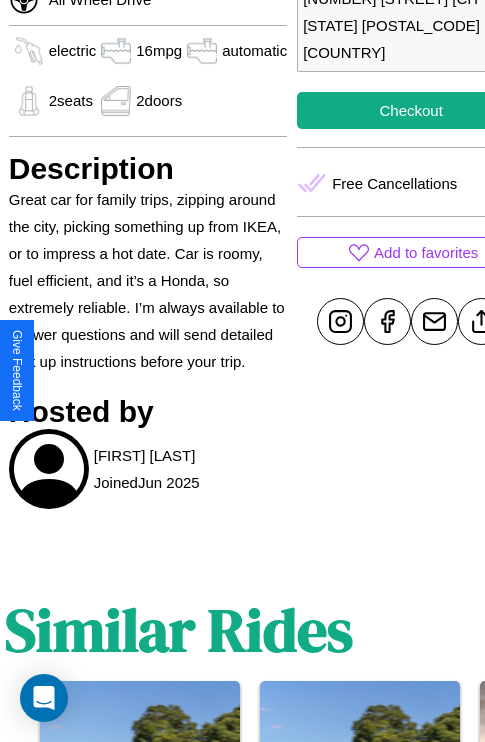 scroll, scrollTop: 737, scrollLeft: 76, axis: both 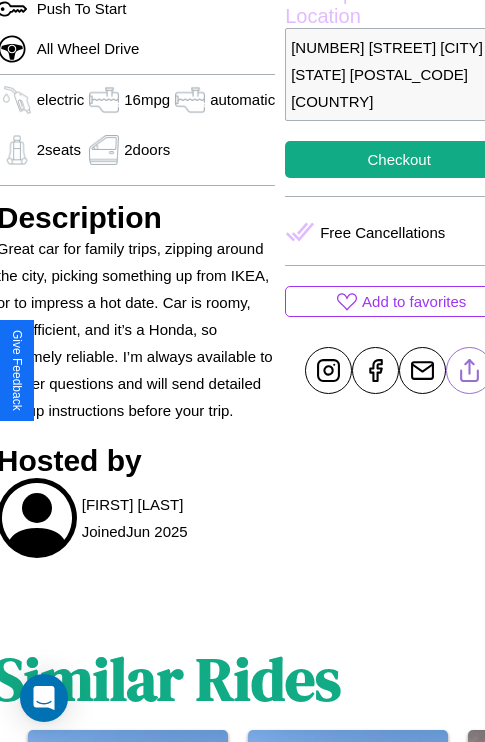 click 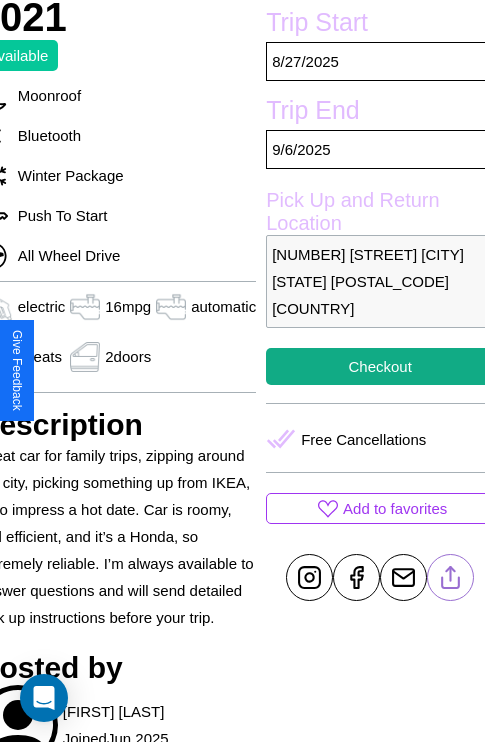 scroll, scrollTop: 526, scrollLeft: 96, axis: both 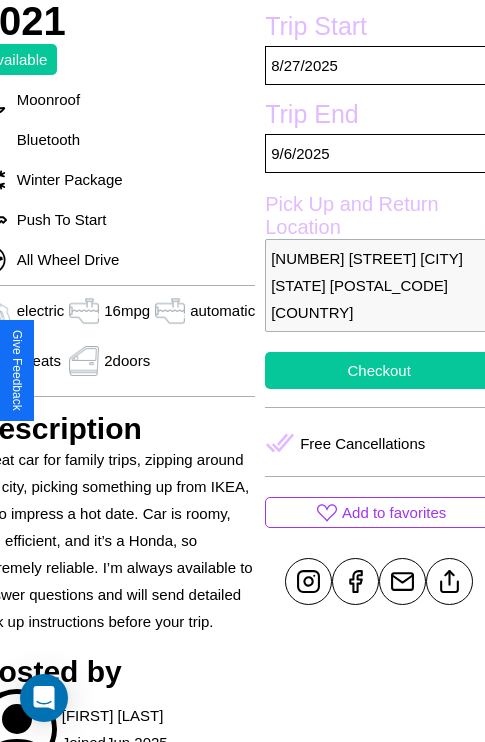 click on "Checkout" at bounding box center [379, 370] 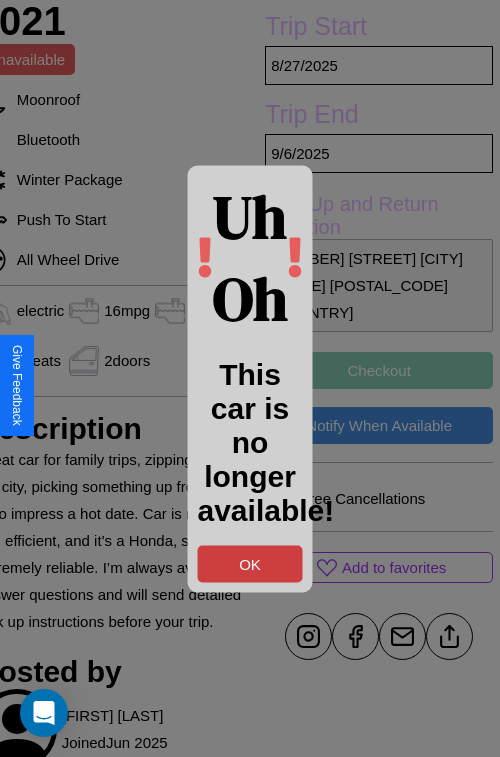 click on "OK" at bounding box center [250, 563] 